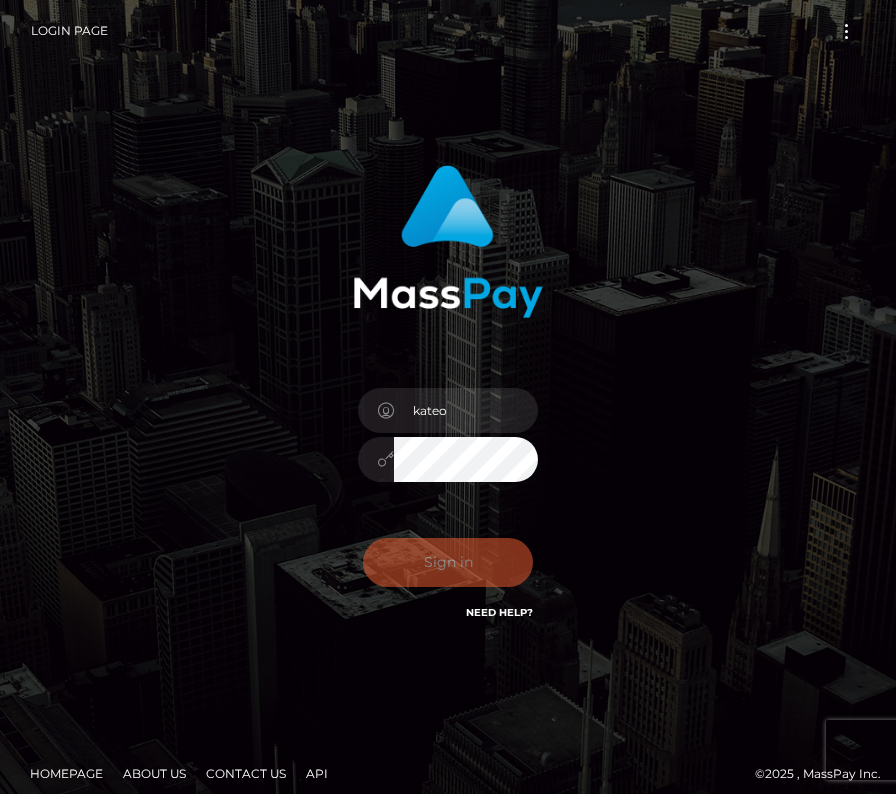 scroll, scrollTop: 0, scrollLeft: 0, axis: both 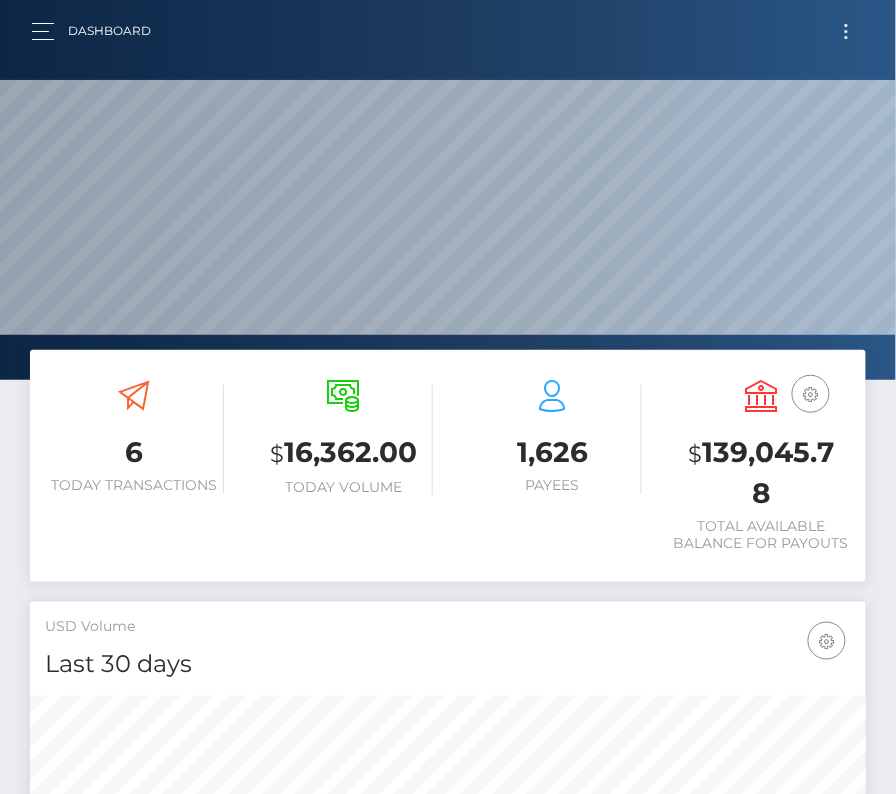 click at bounding box center [846, 31] 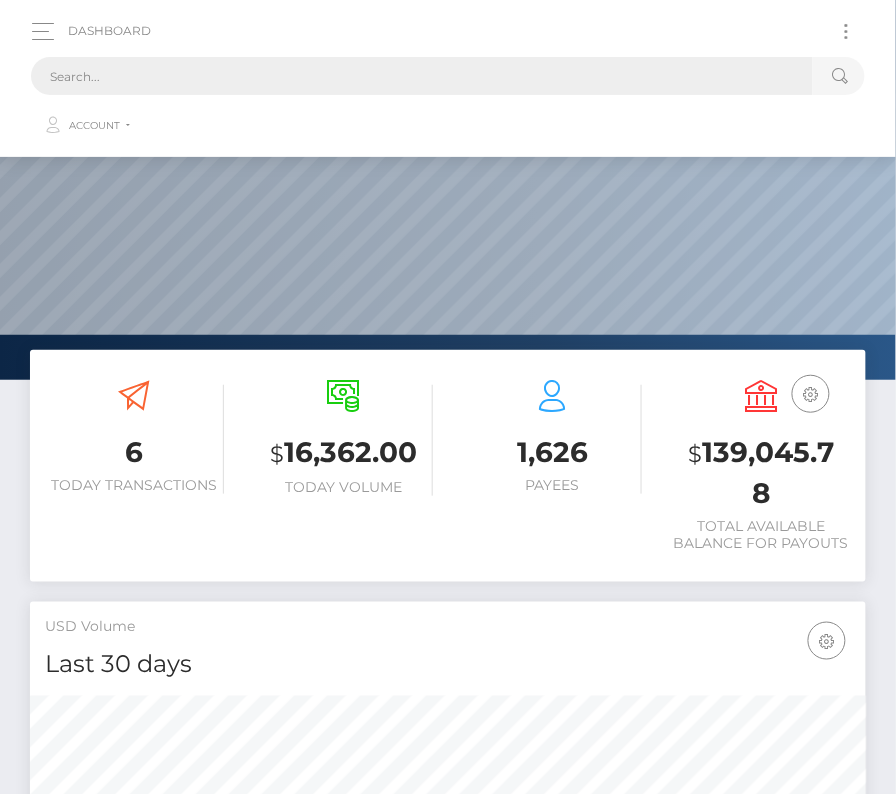click at bounding box center (422, 76) 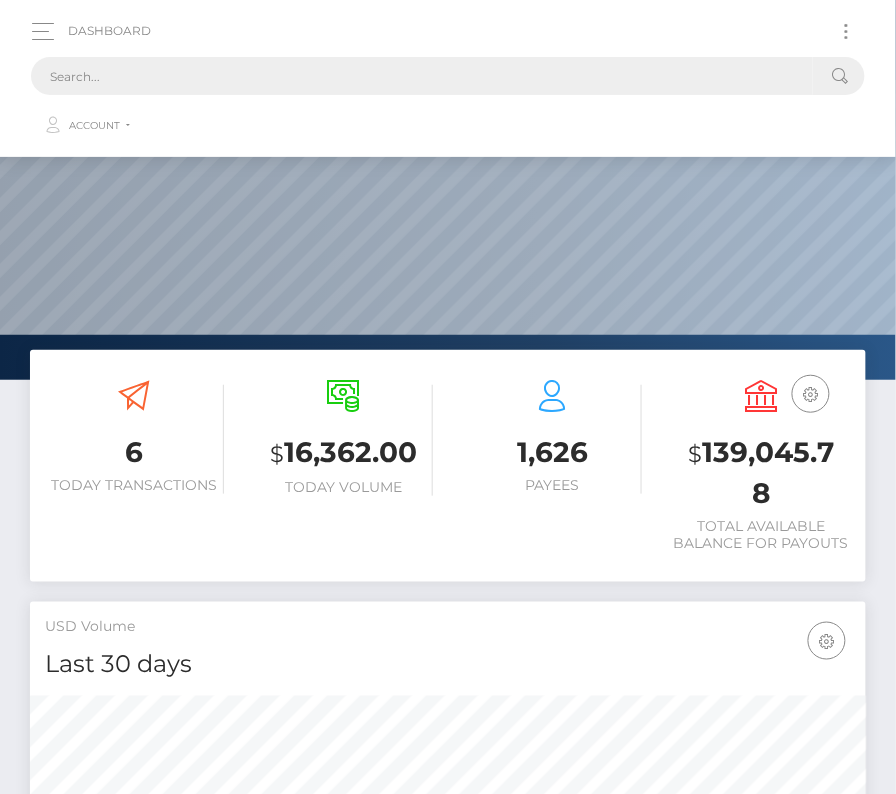 paste on "219680" 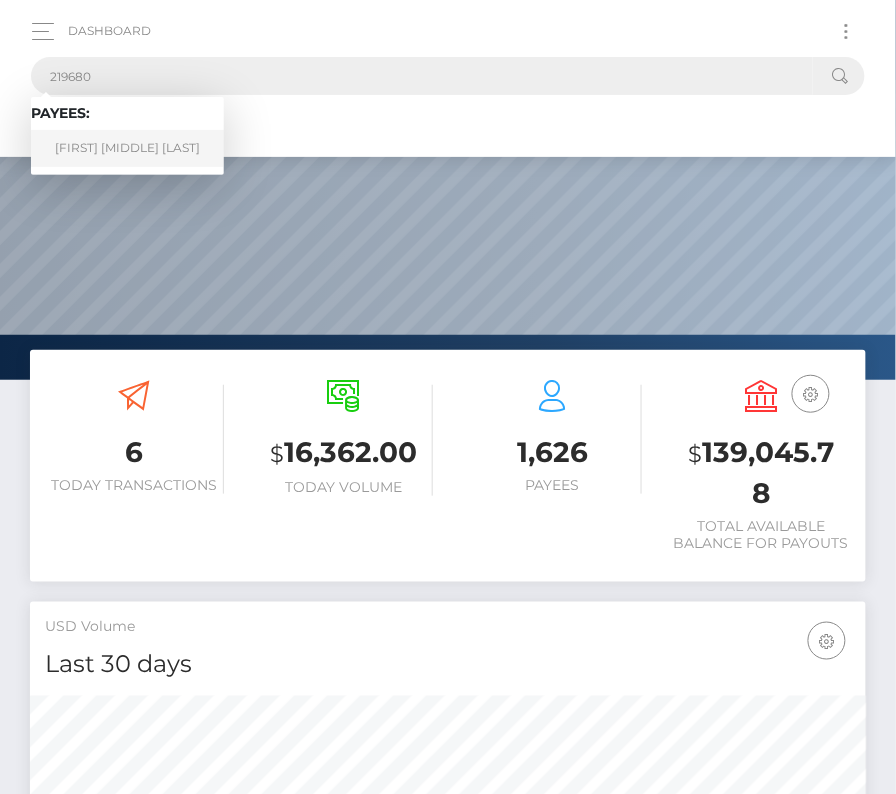 type on "219680" 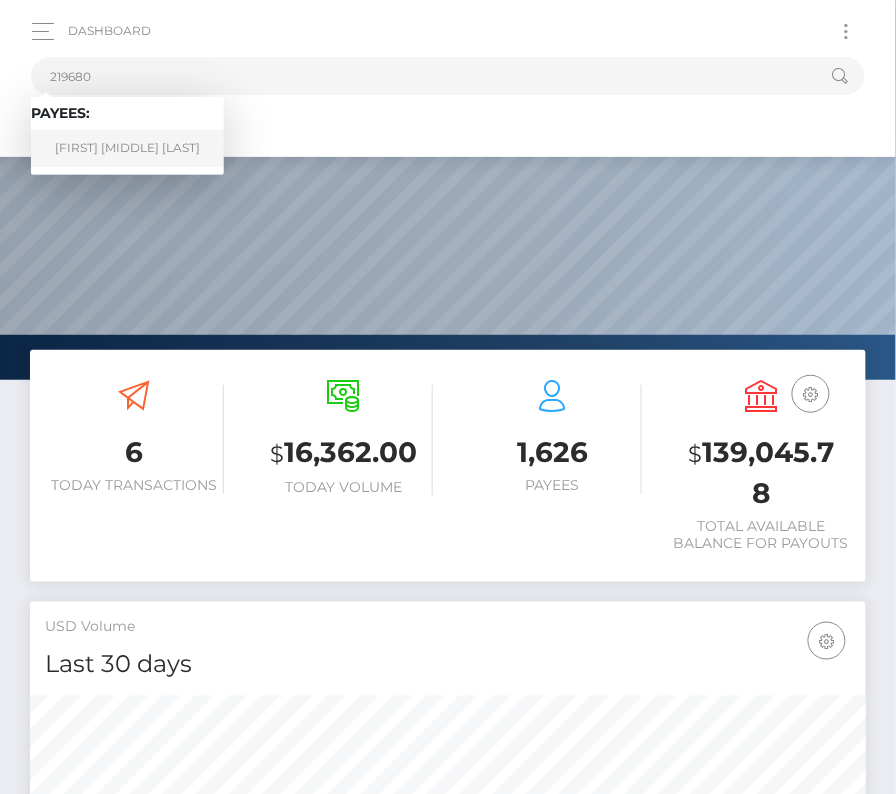 click on "Rodrigo Erasmo Gatica Fierro" at bounding box center (127, 148) 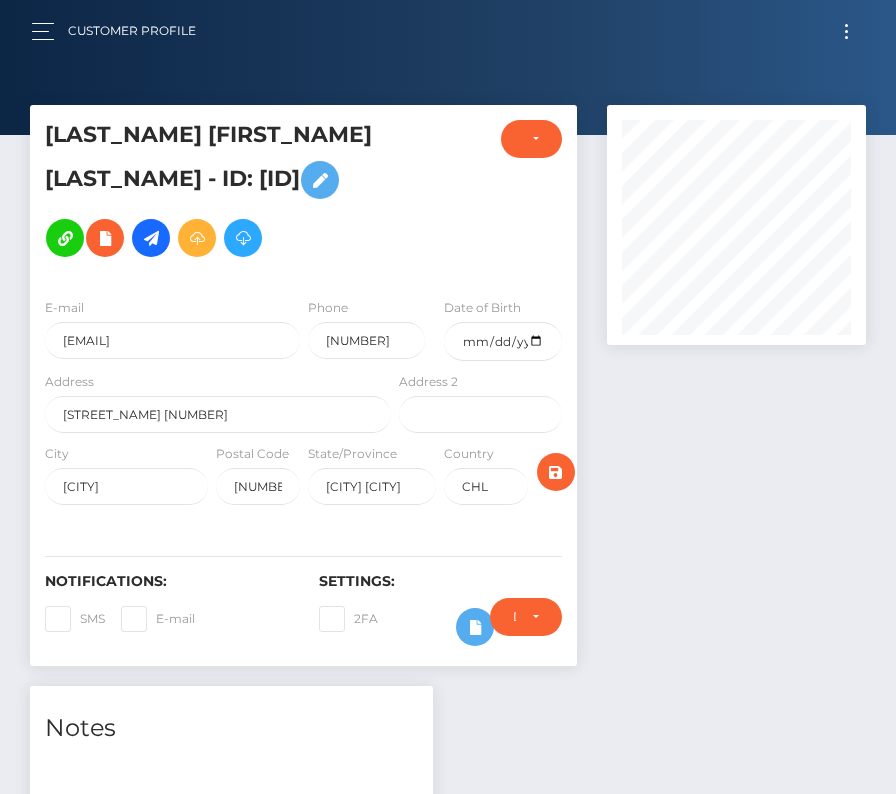 scroll, scrollTop: 0, scrollLeft: 0, axis: both 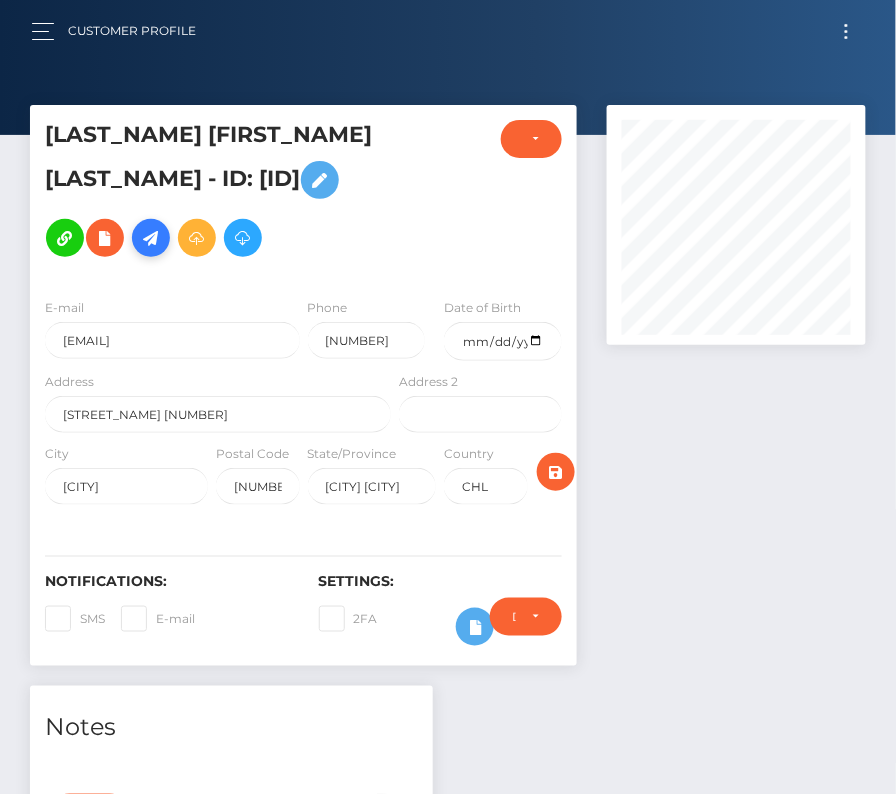 click at bounding box center [151, 238] 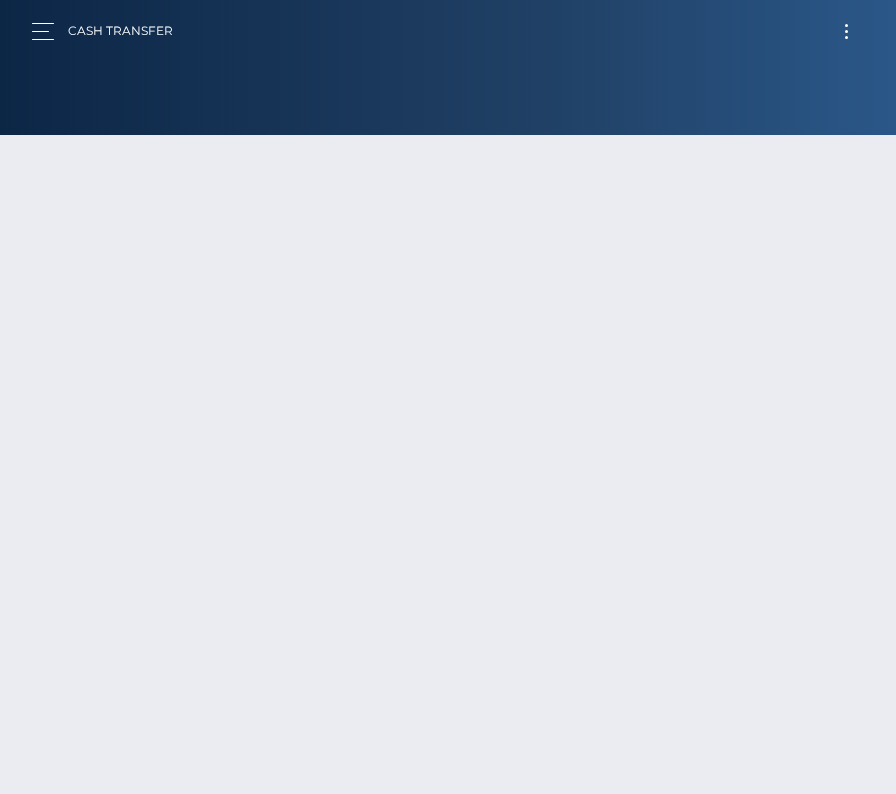 scroll, scrollTop: 0, scrollLeft: 0, axis: both 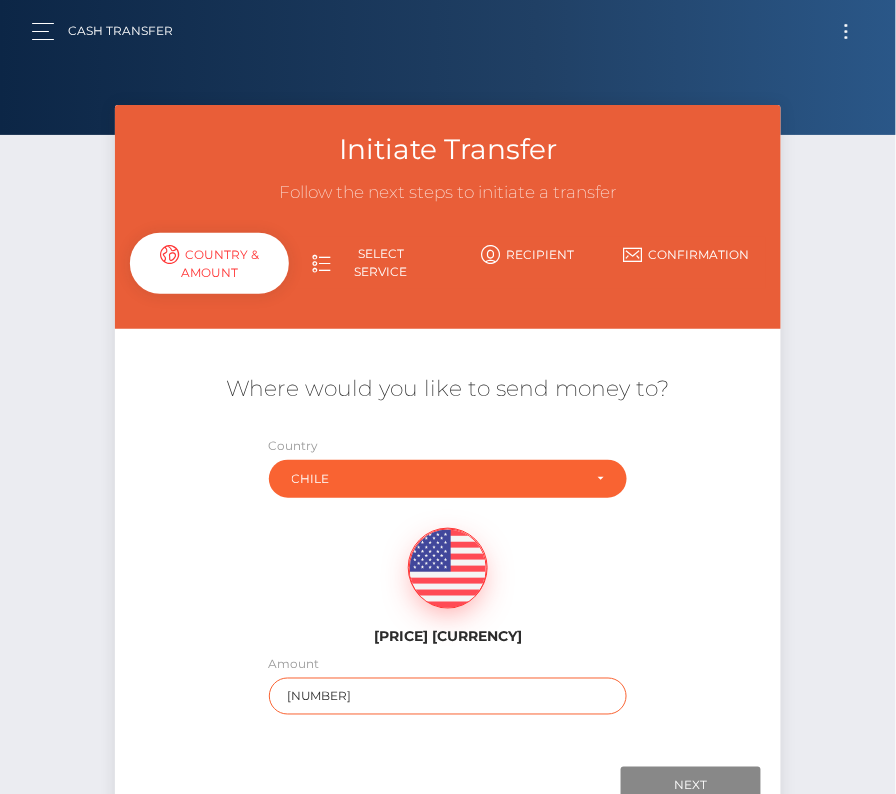 click on "139045.78" at bounding box center (448, 696) 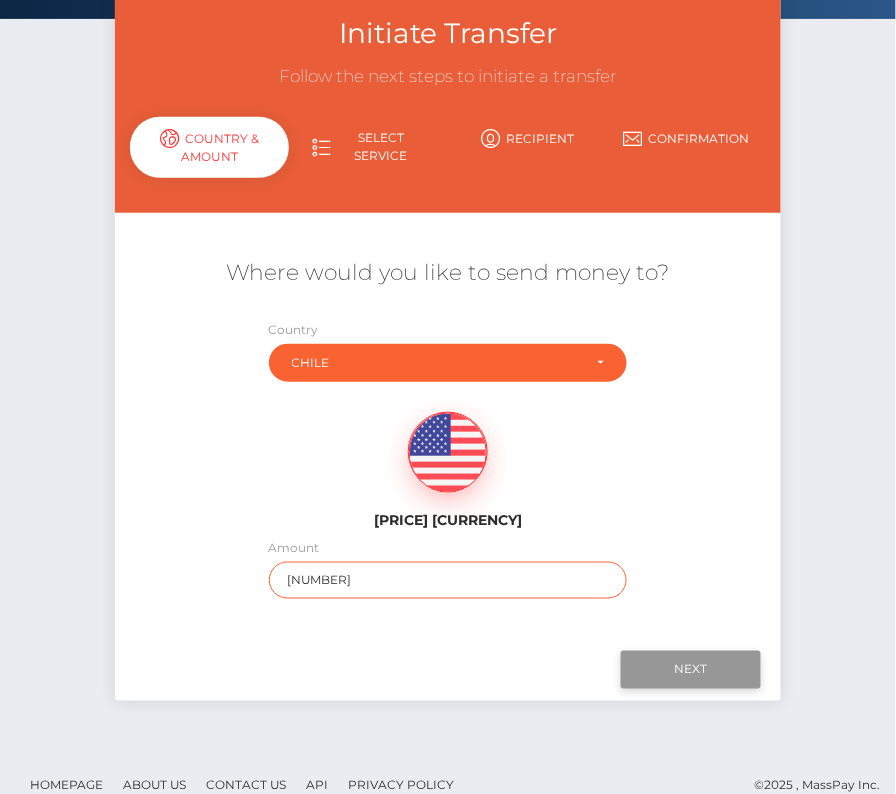 scroll, scrollTop: 140, scrollLeft: 0, axis: vertical 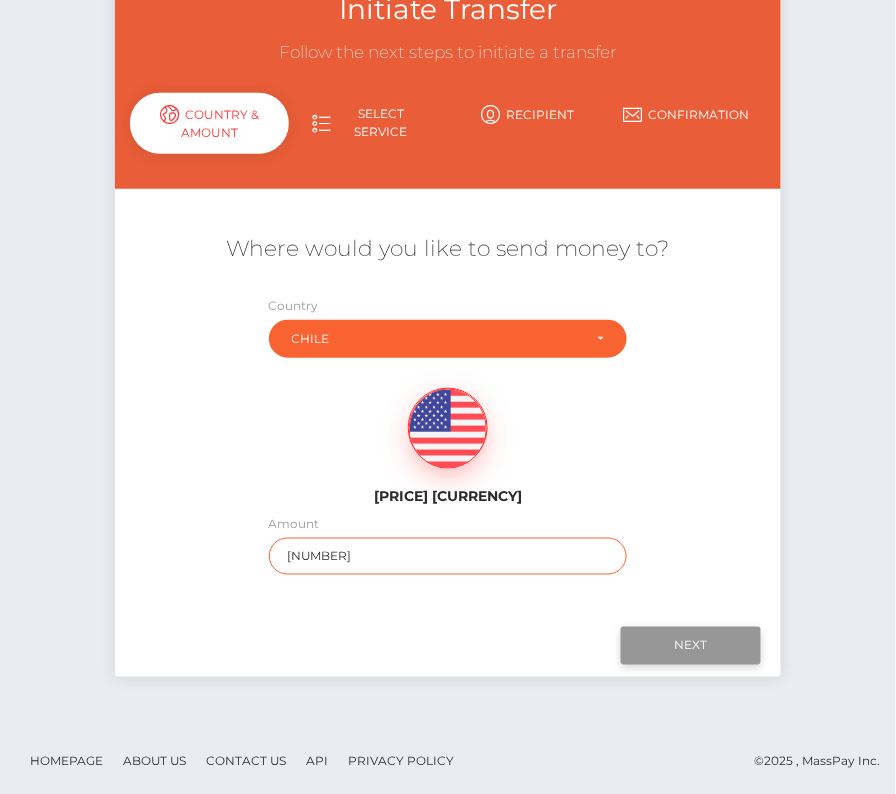 type on "1873" 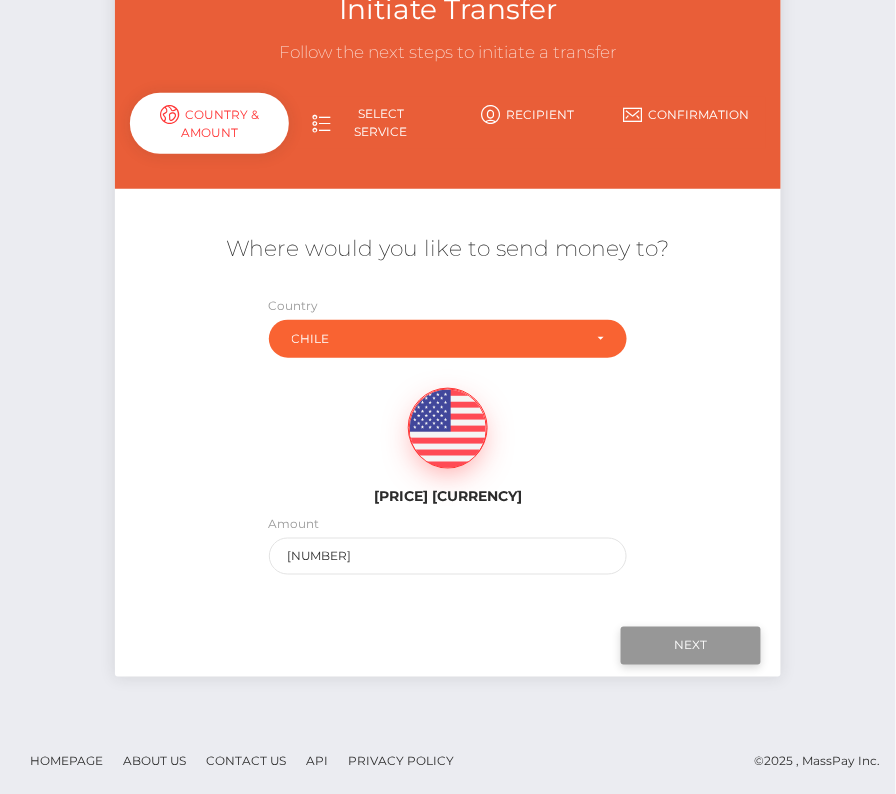 click on "Next" at bounding box center [691, 646] 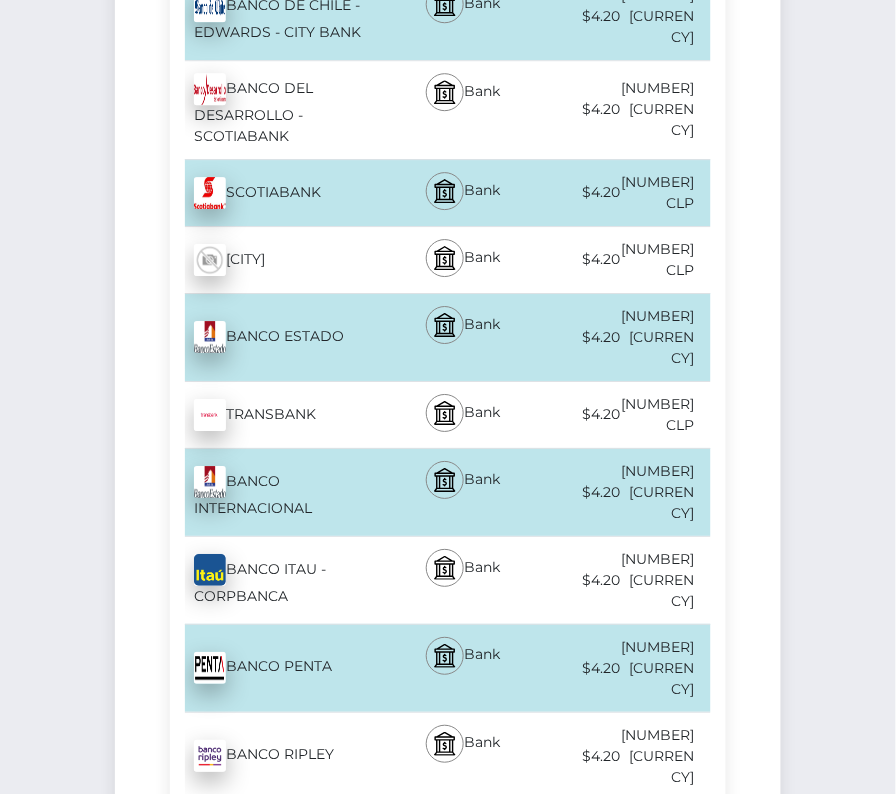 scroll, scrollTop: 695, scrollLeft: 0, axis: vertical 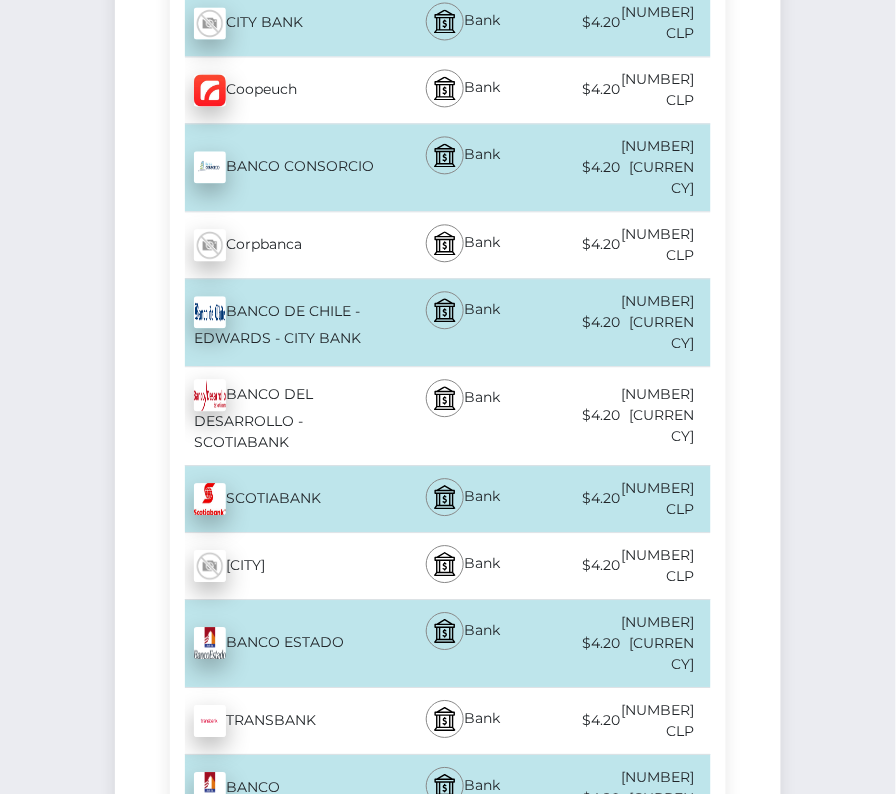 click on "BANCO DE CHILE - EDWARDS - CITY BANK  - CLP" at bounding box center [282, 322] 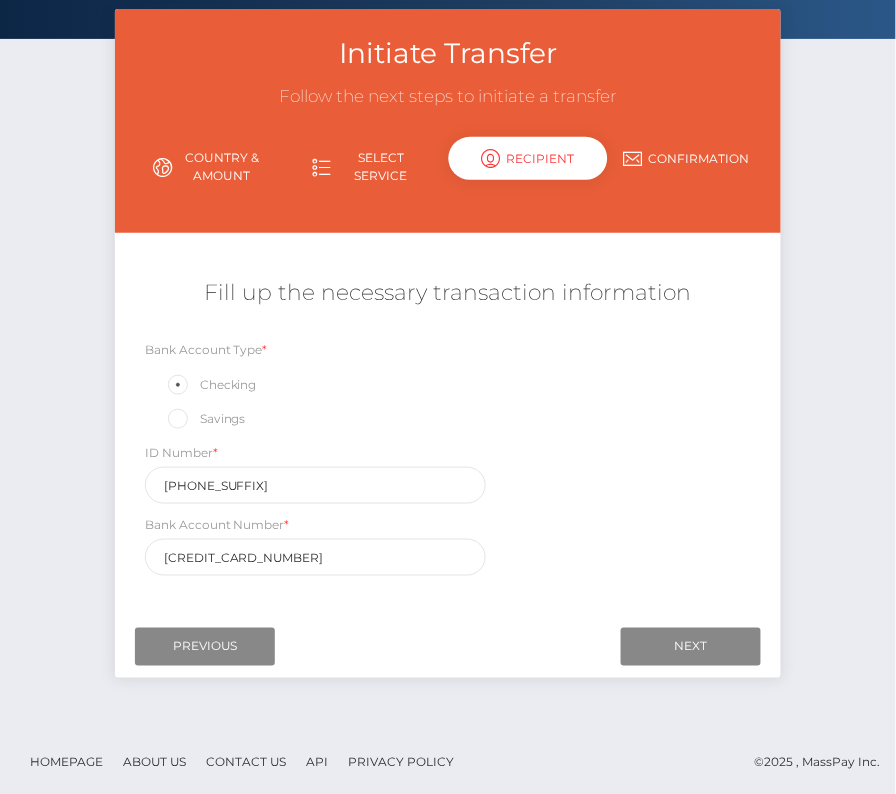 scroll, scrollTop: 0, scrollLeft: 0, axis: both 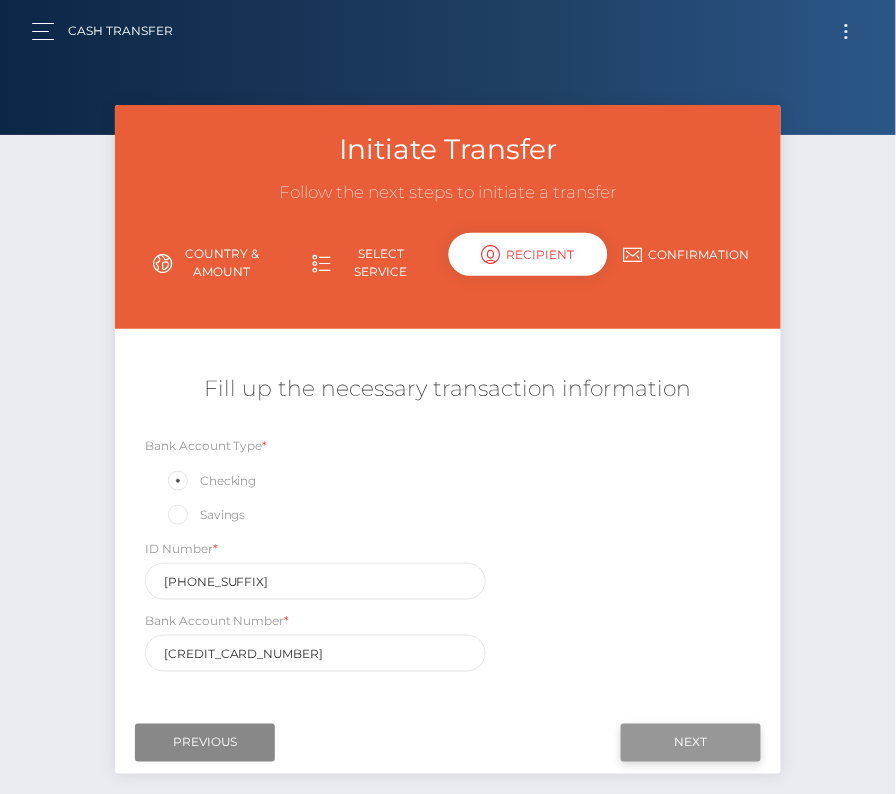 click on "Next" at bounding box center [691, 743] 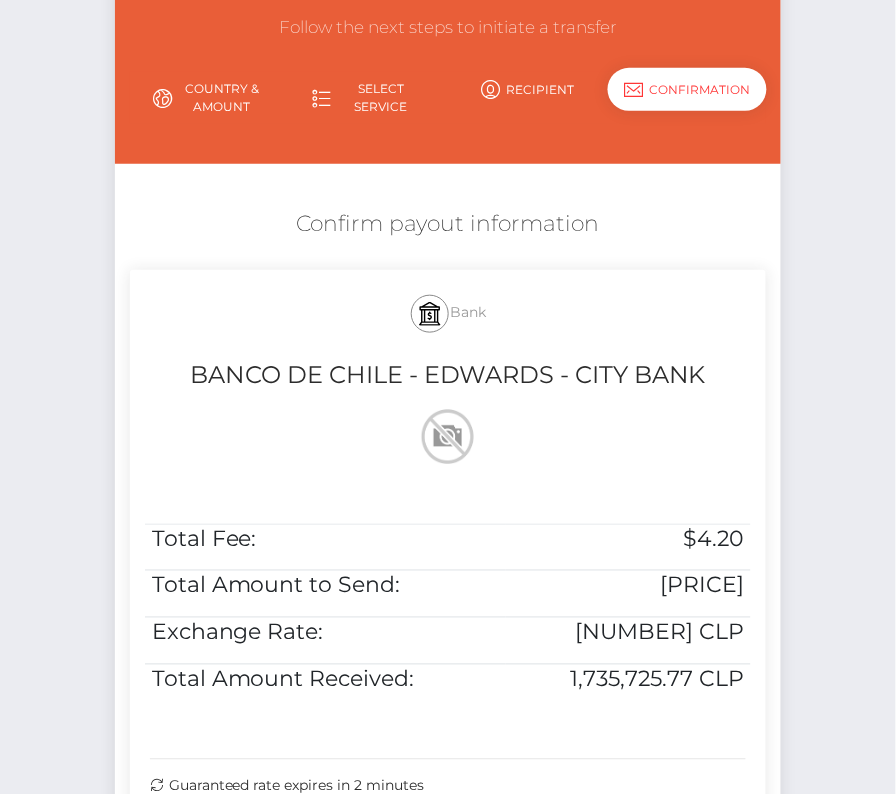 scroll, scrollTop: 195, scrollLeft: 0, axis: vertical 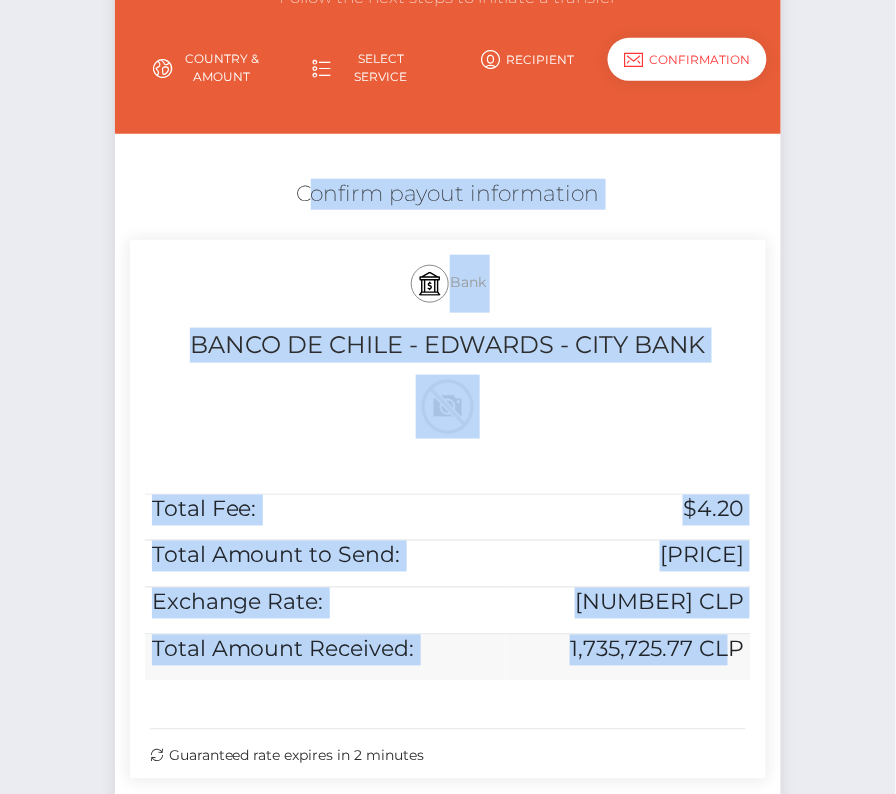 drag, startPoint x: 288, startPoint y: 167, endPoint x: 736, endPoint y: 654, distance: 661.7197 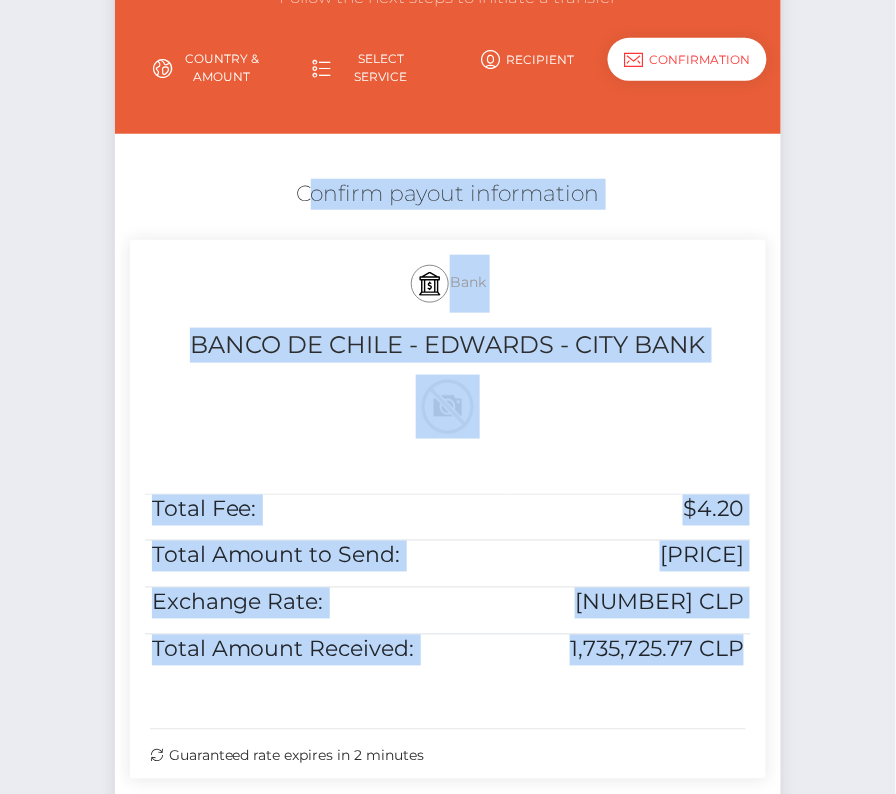 drag, startPoint x: 746, startPoint y: 654, endPoint x: 265, endPoint y: 179, distance: 676.0074 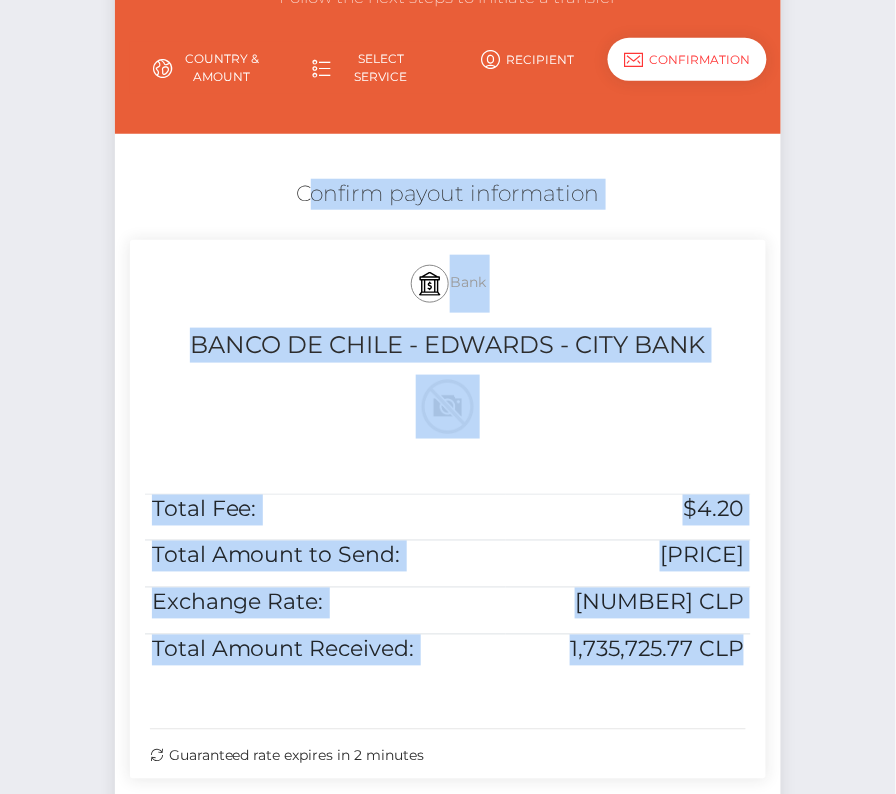 copy on "Confirm payout information
Bank
BANCO DE CHILE - EDWARDS - CITY BANK
Total Fee:
$4.20
Total Amount to Send:
$1,873.00
Exchange Rate:
926.71 CLP
Total Amount Received:
1,735,725.77 CLP" 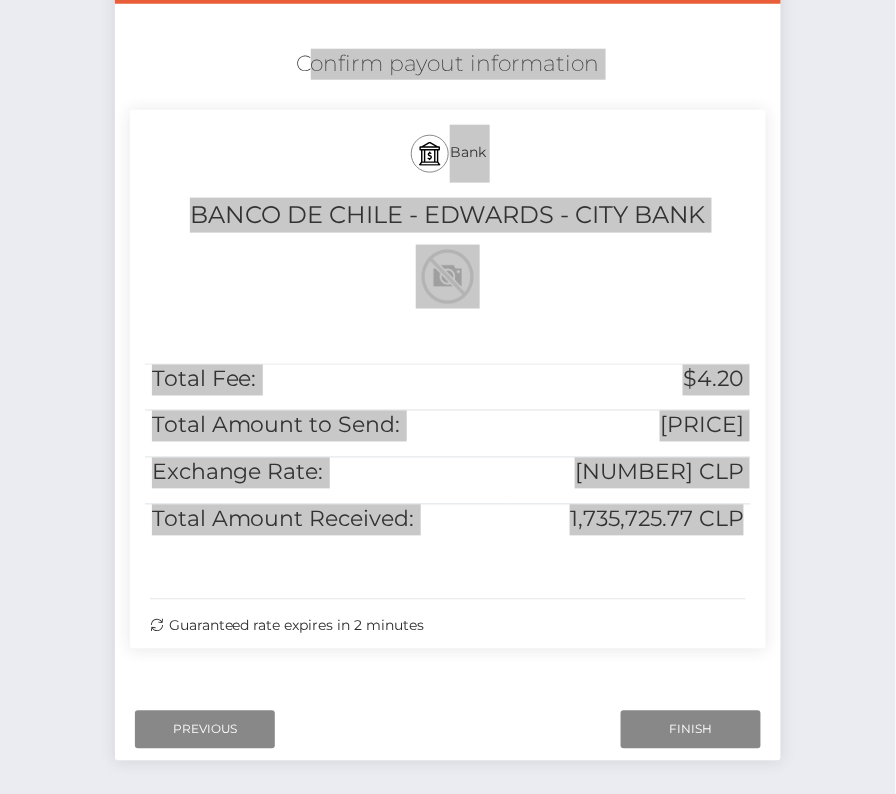 scroll, scrollTop: 367, scrollLeft: 0, axis: vertical 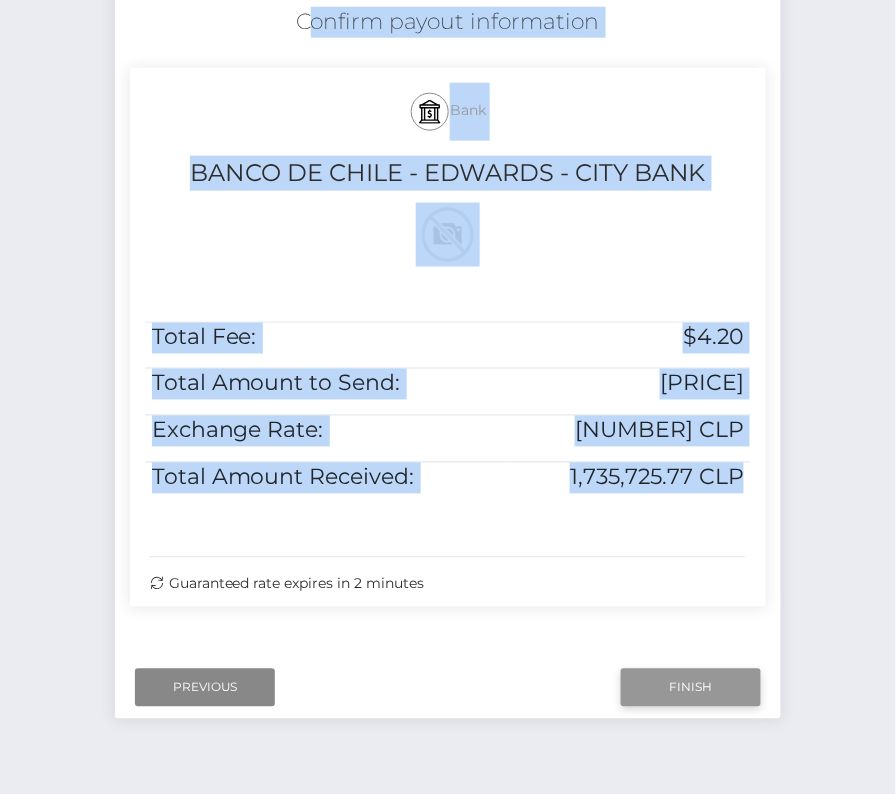 click on "Finish" at bounding box center [691, 688] 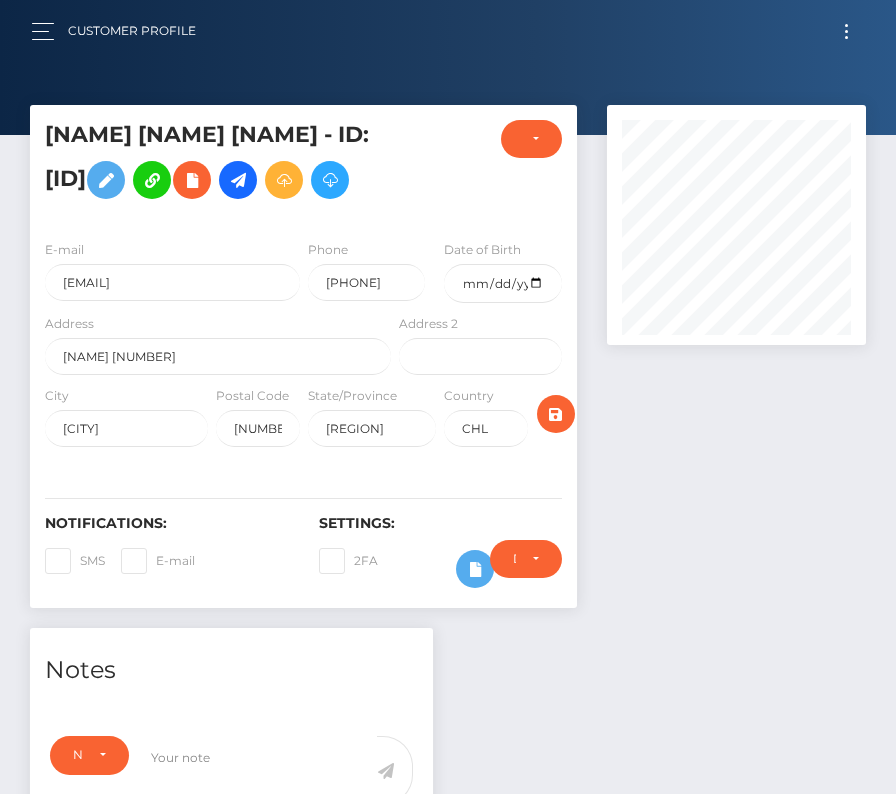 scroll, scrollTop: 0, scrollLeft: 0, axis: both 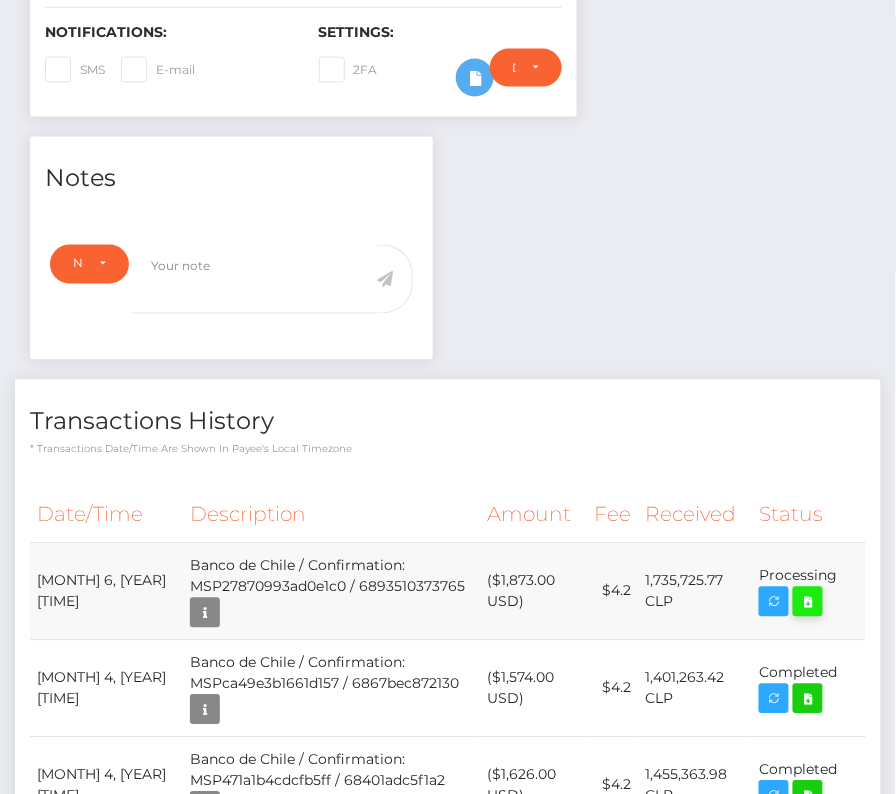 click at bounding box center (808, 602) 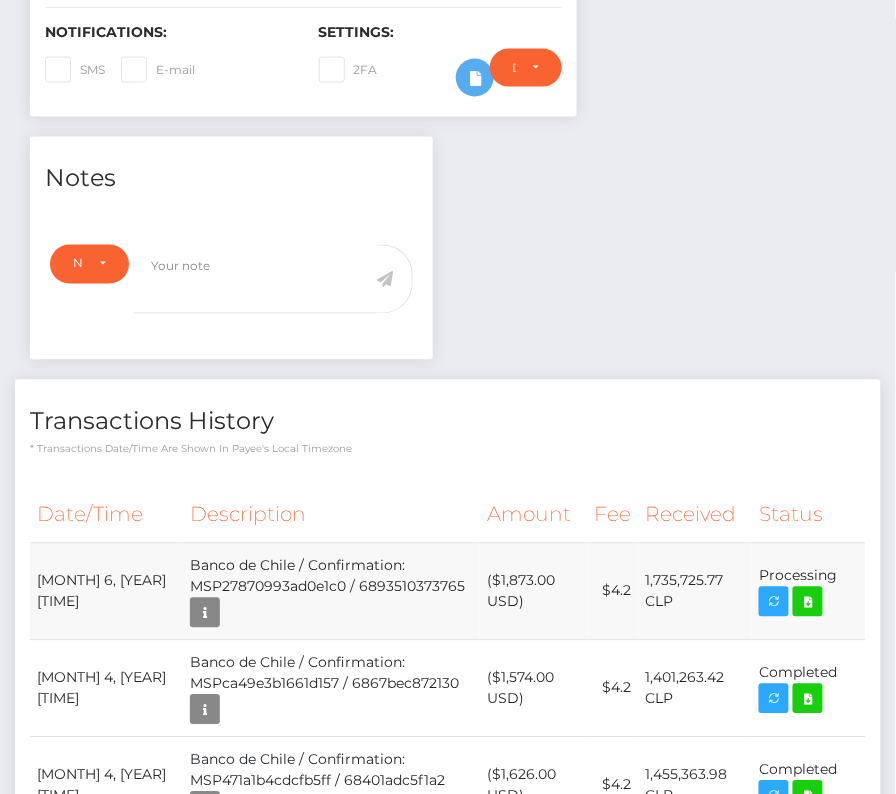 drag, startPoint x: 39, startPoint y: 631, endPoint x: 835, endPoint y: 630, distance: 796.0006 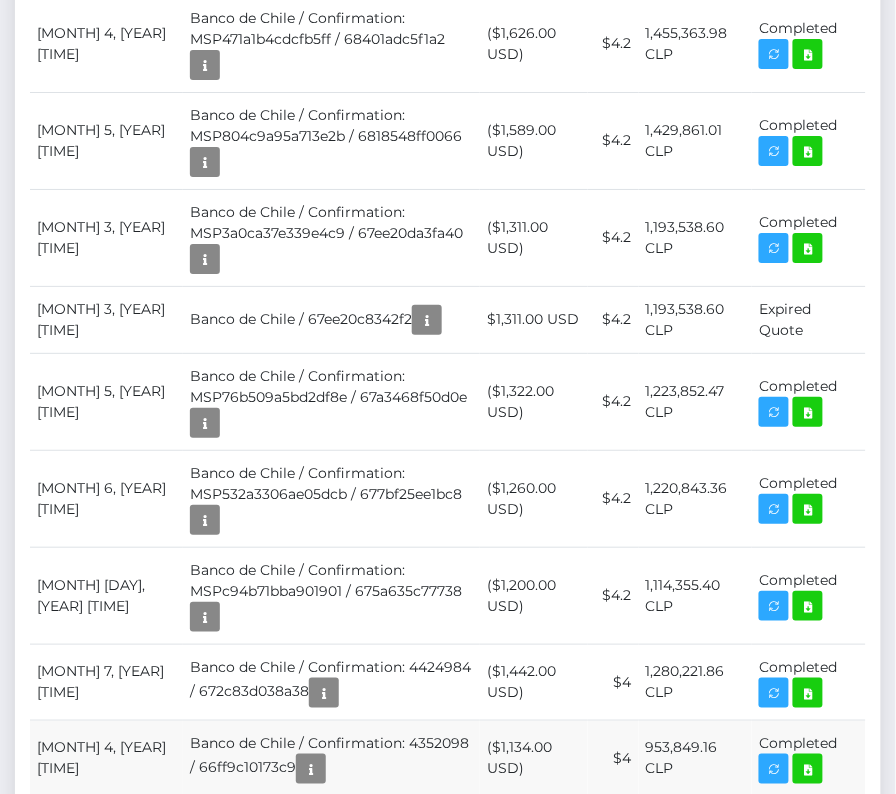 scroll, scrollTop: 802, scrollLeft: 0, axis: vertical 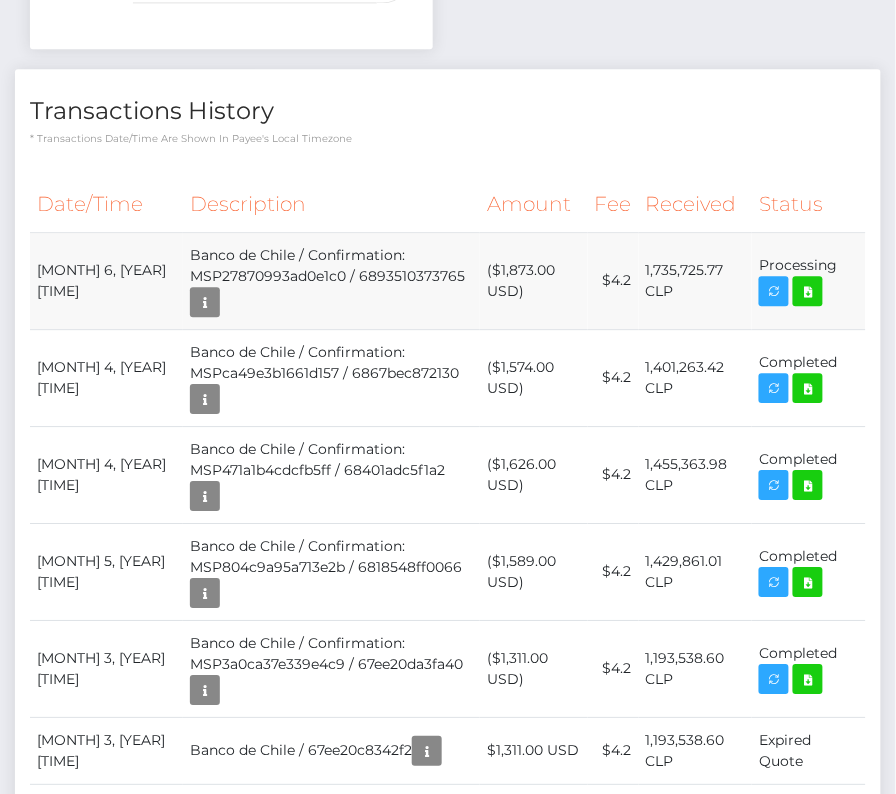 click on "Banco de Chile / Confirmation: MSP27870993ad0e1c0 / 6893510373765" at bounding box center (331, 280) 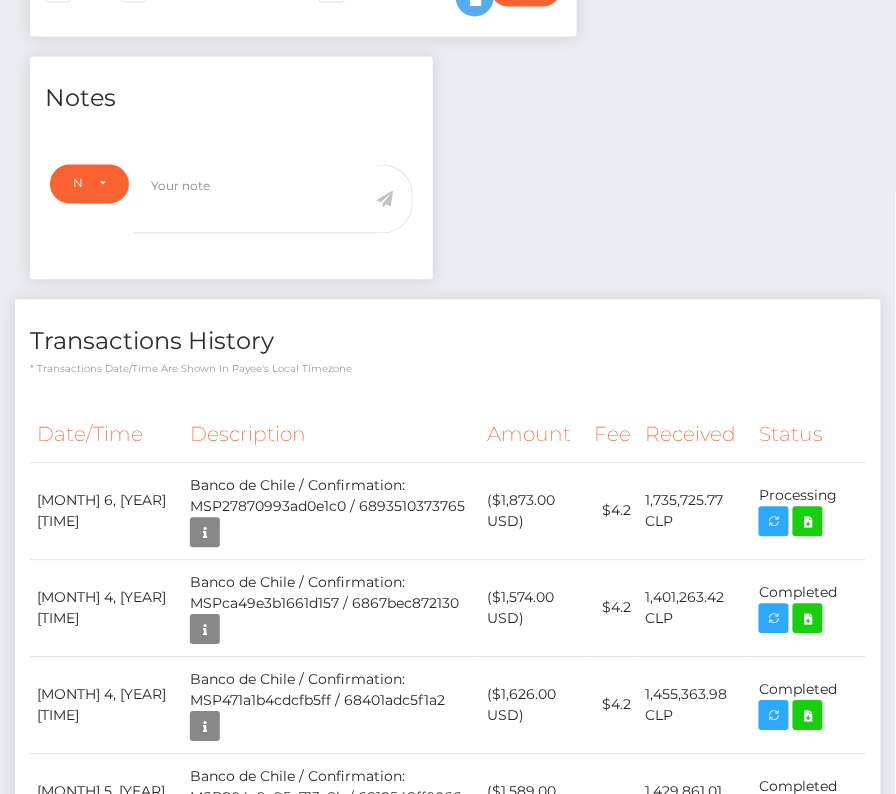 scroll, scrollTop: 0, scrollLeft: 0, axis: both 